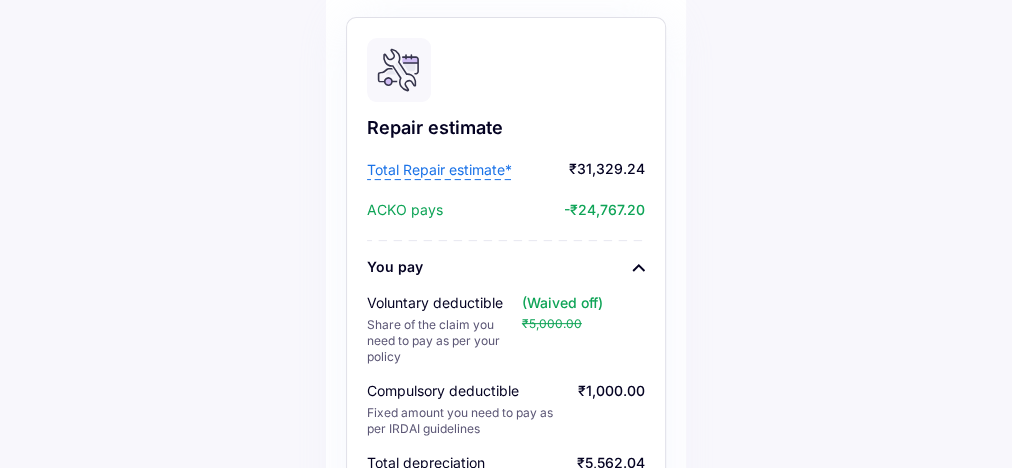 scroll, scrollTop: 163, scrollLeft: 0, axis: vertical 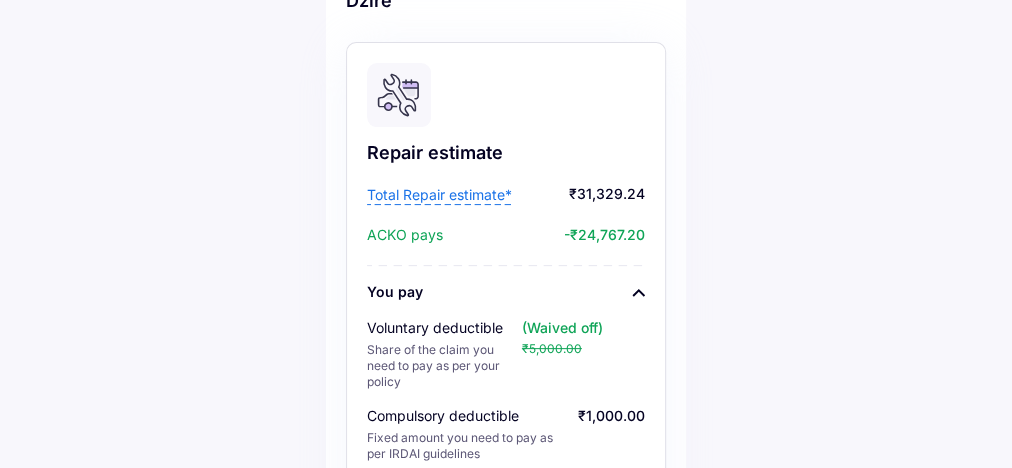 click on "Total Repair estimate*" at bounding box center (439, 195) 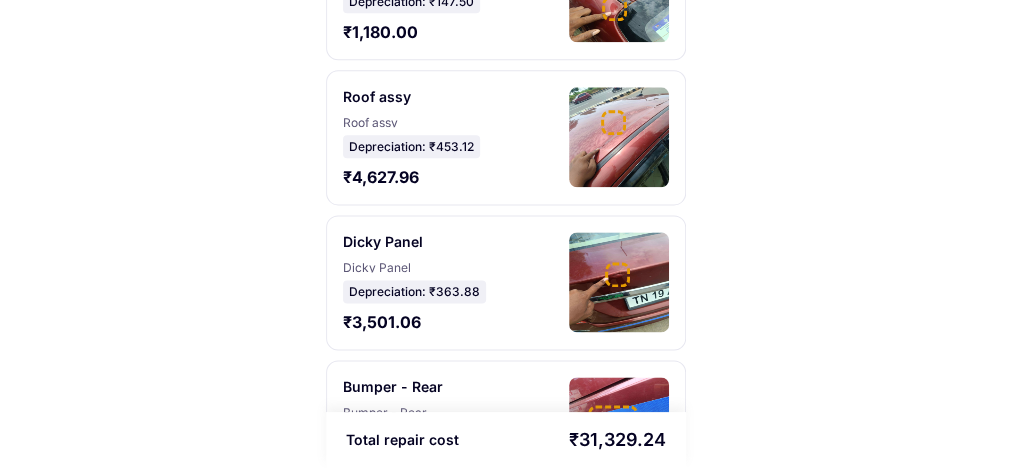 scroll, scrollTop: 1200, scrollLeft: 0, axis: vertical 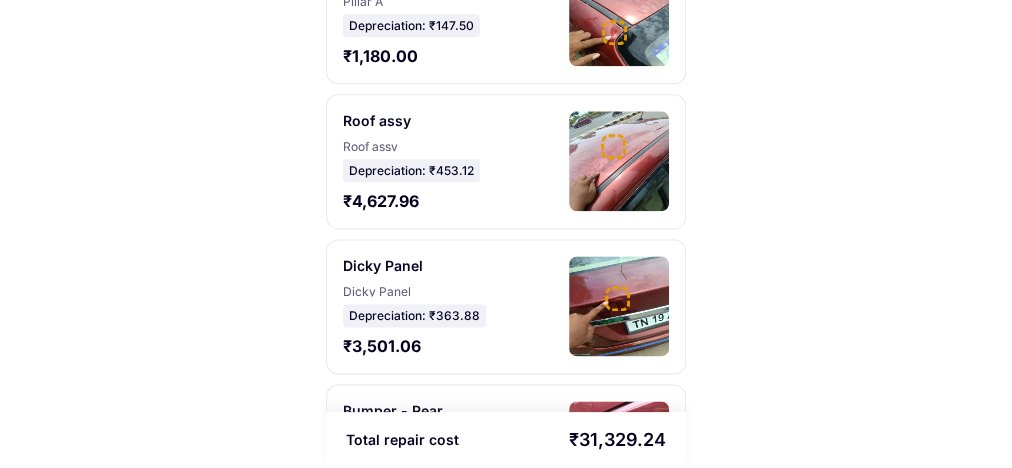 click on "Depreciation:  ₹453.12" at bounding box center (411, 170) 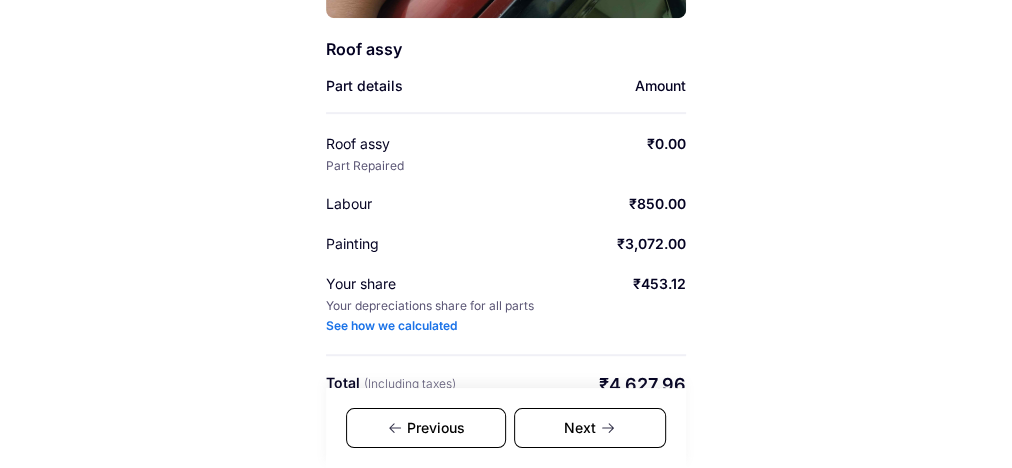 scroll, scrollTop: 485, scrollLeft: 0, axis: vertical 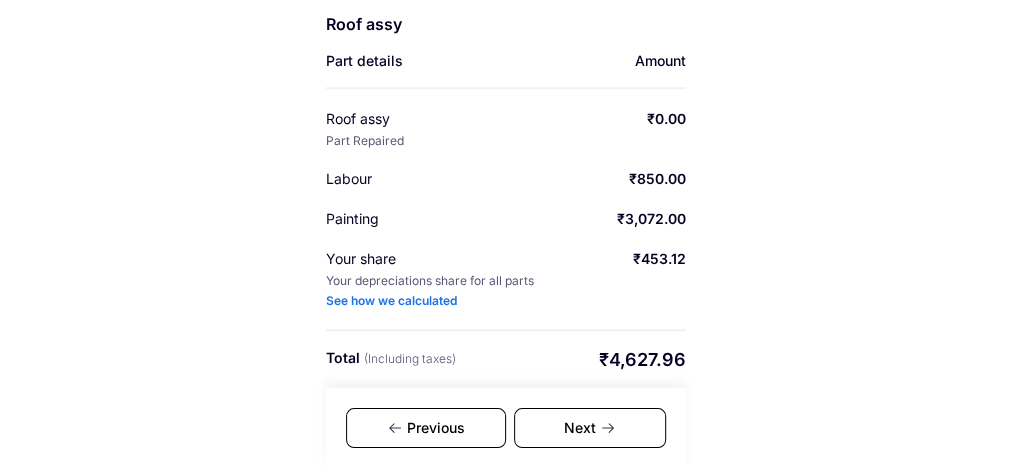 click on "Previous" at bounding box center (426, 428) 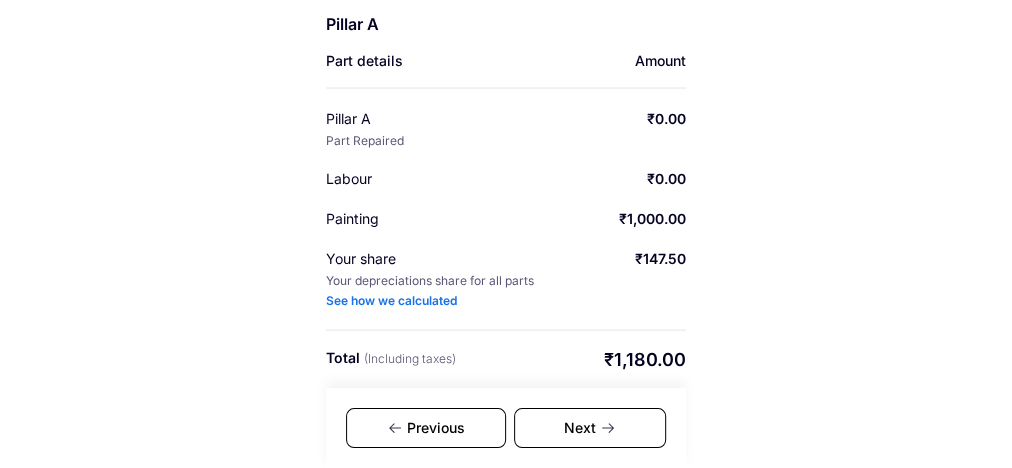click 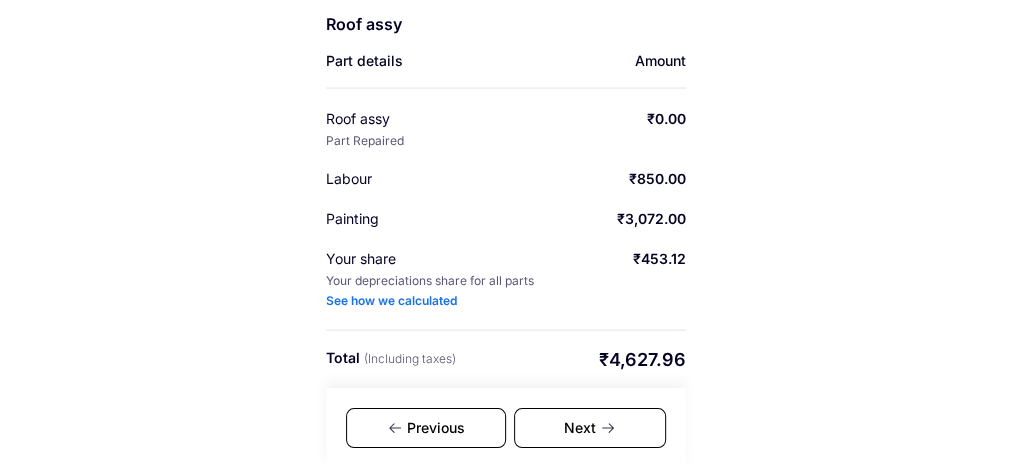 click 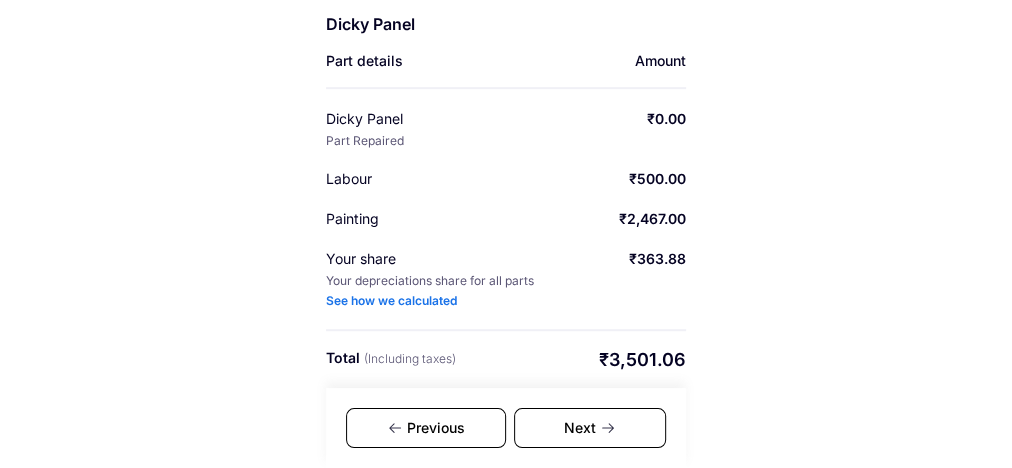 click on "Next" at bounding box center [590, 428] 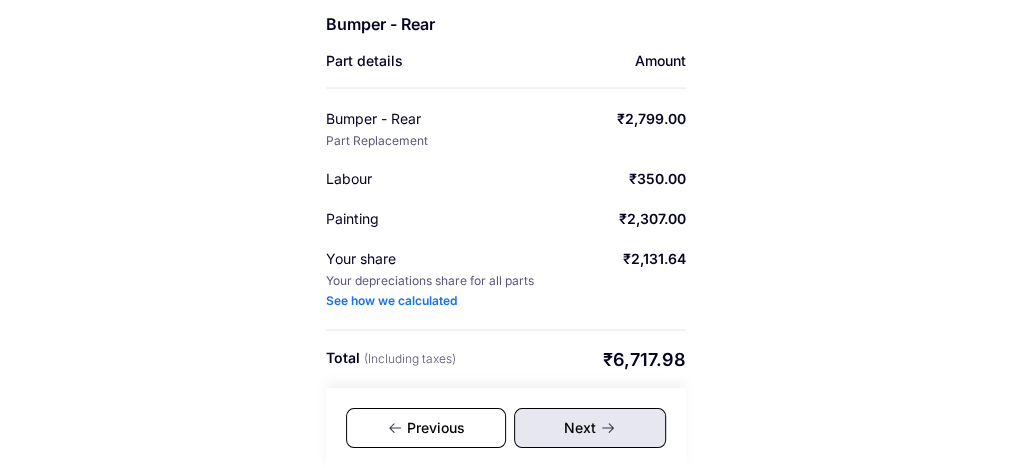 click on "Next" at bounding box center [590, 428] 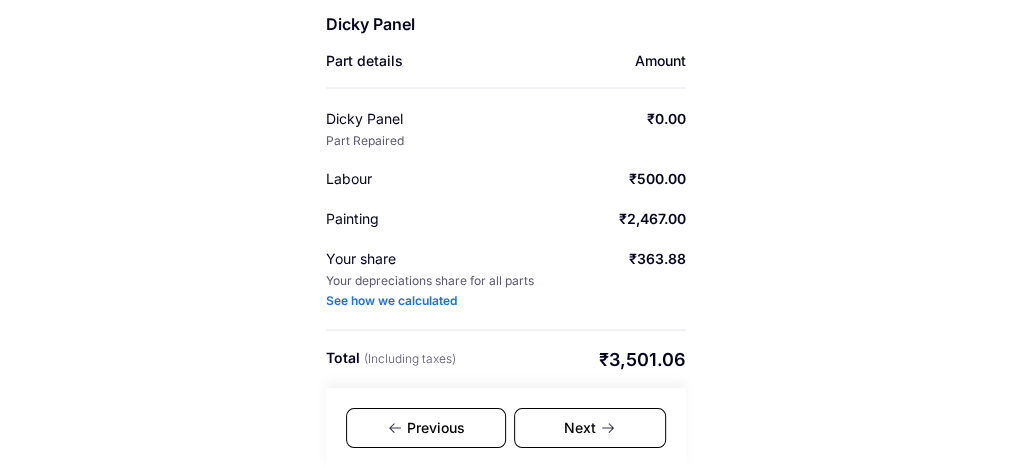 click on "Previous" at bounding box center (426, 428) 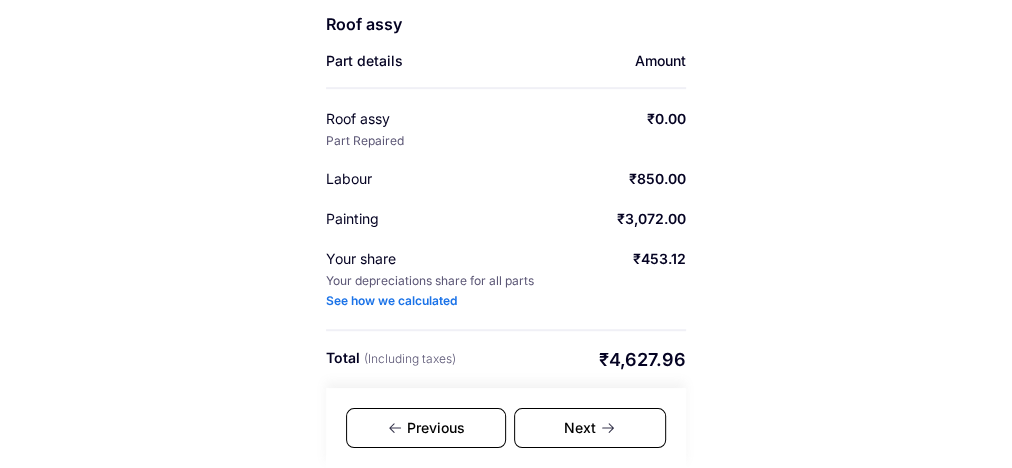 click on "Previous" at bounding box center (426, 428) 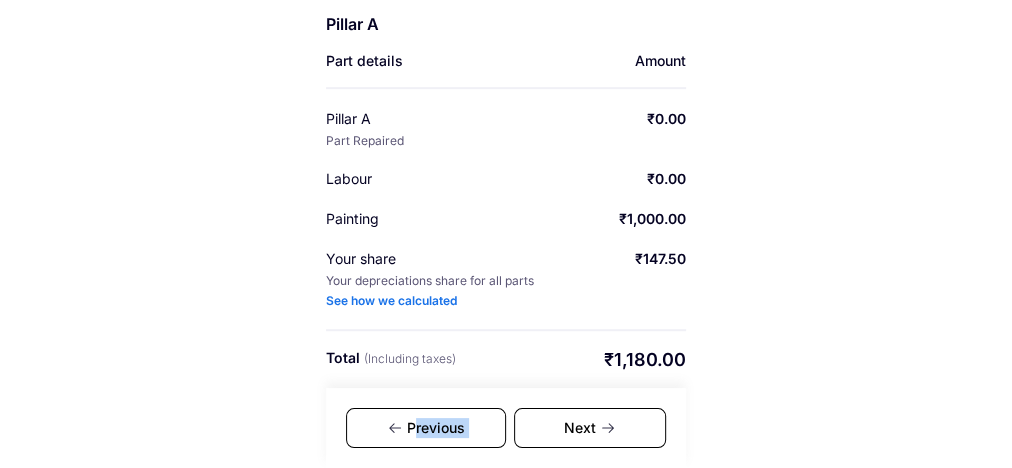click on "Previous" at bounding box center (426, 428) 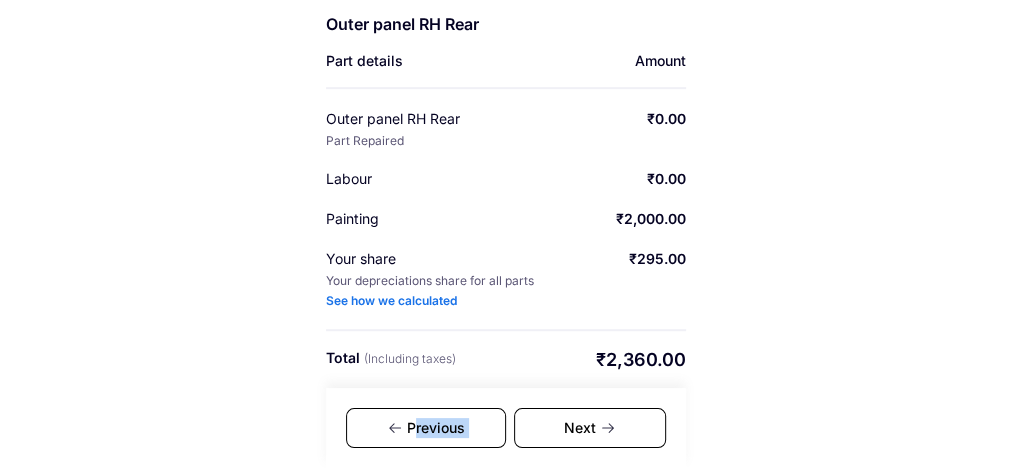 click on "Previous" at bounding box center [426, 428] 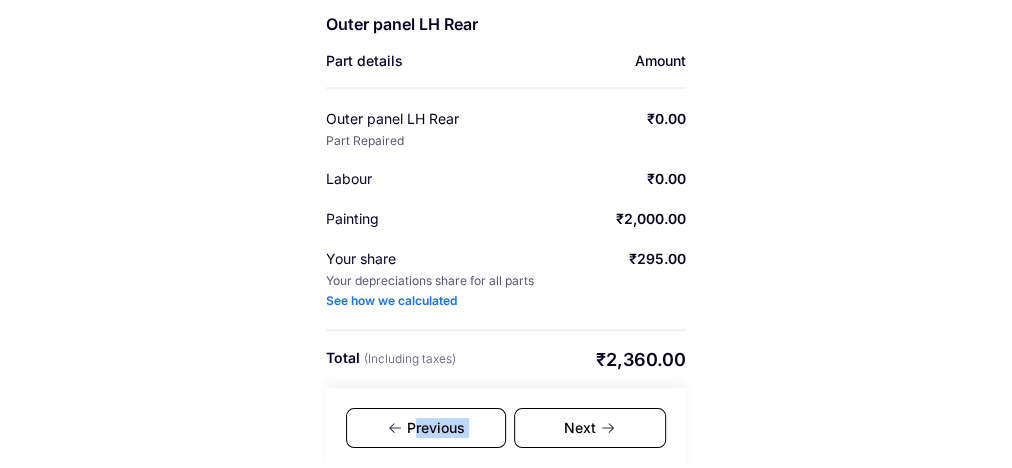click on "Previous" at bounding box center (426, 428) 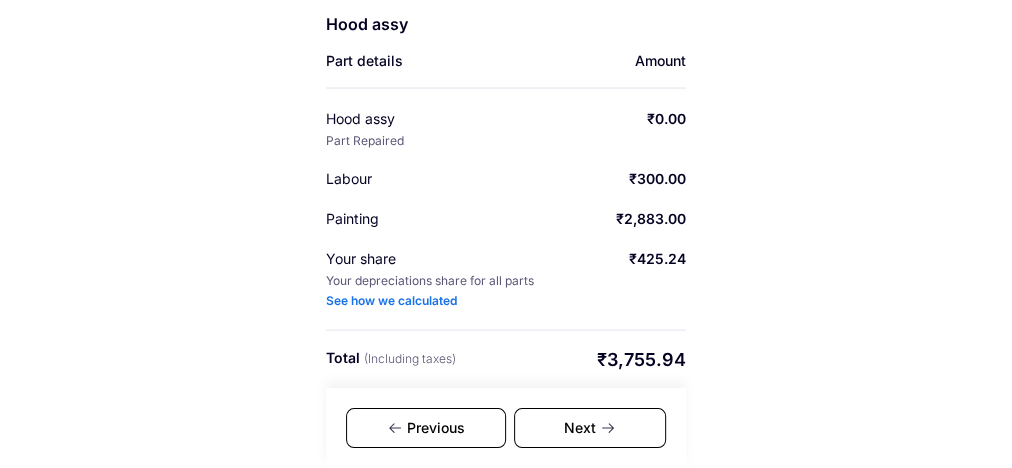 click on "Previous" at bounding box center (426, 428) 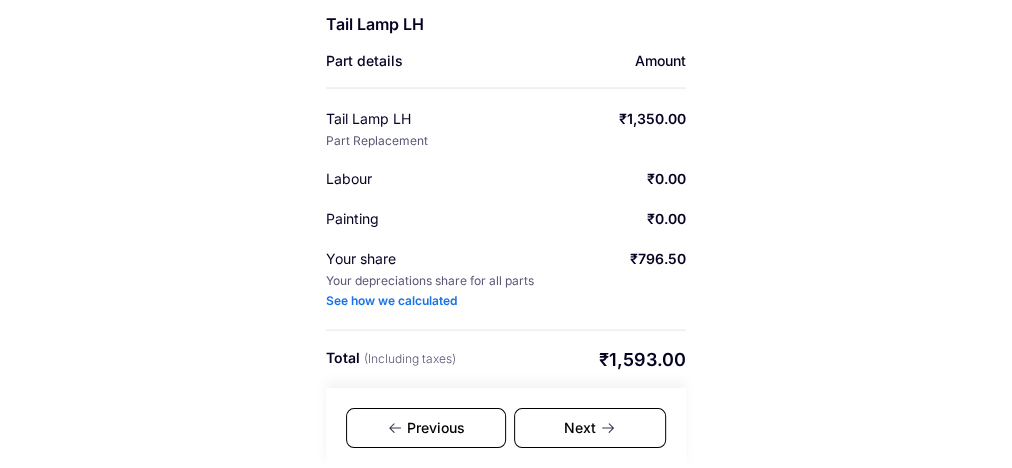 click on "Previous" at bounding box center (426, 428) 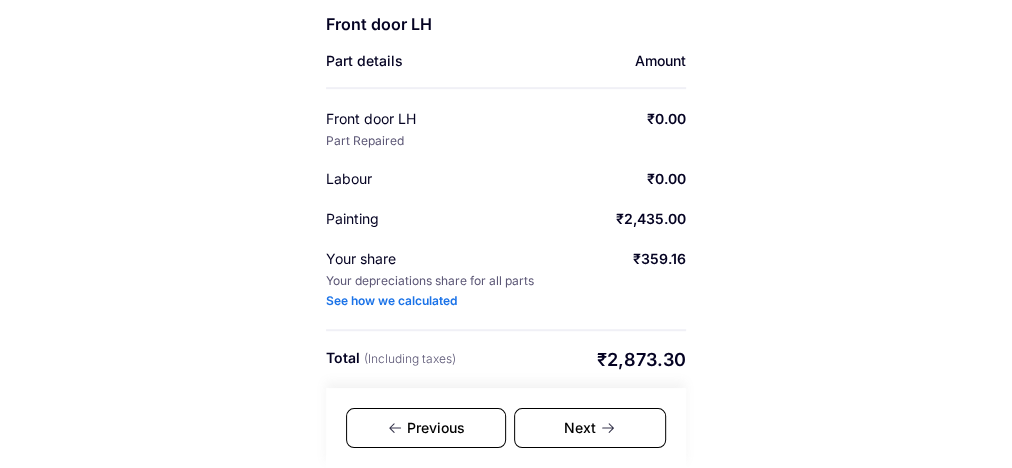 click on "Previous" at bounding box center [426, 428] 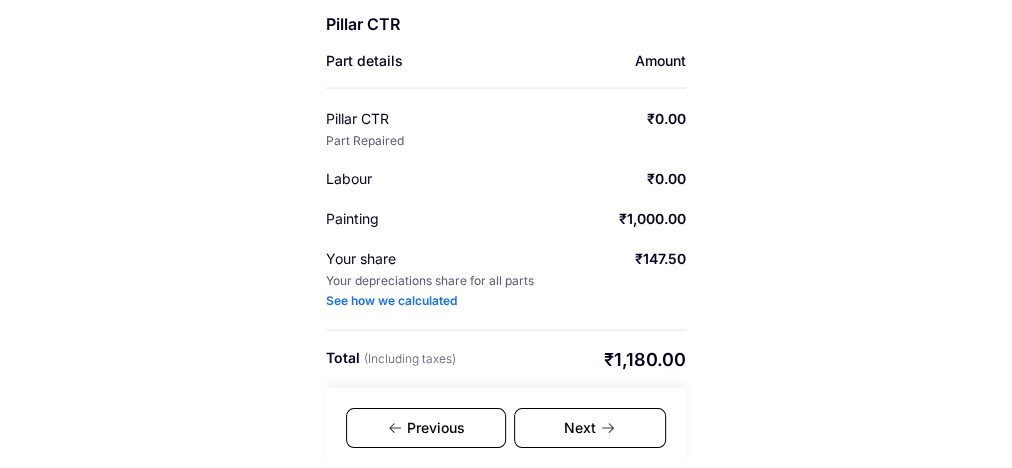 click on "Previous" at bounding box center [426, 428] 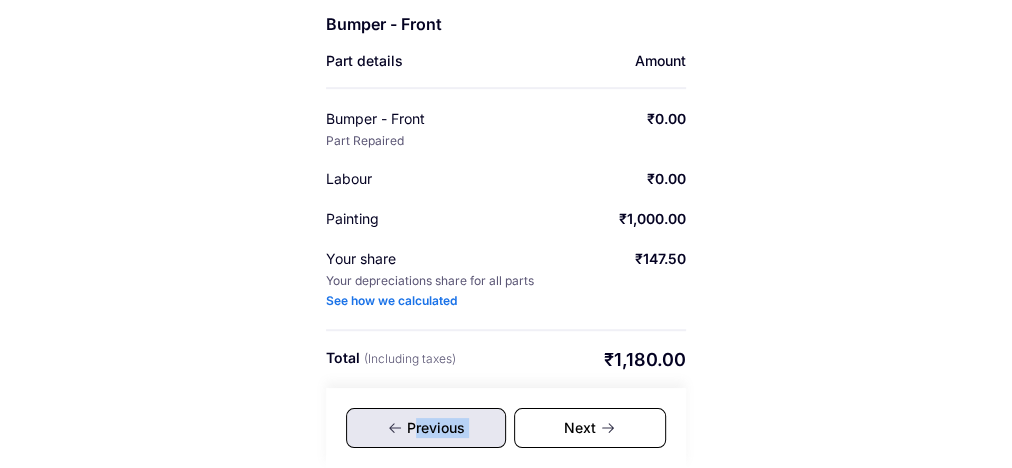 click on "Previous" at bounding box center [426, 428] 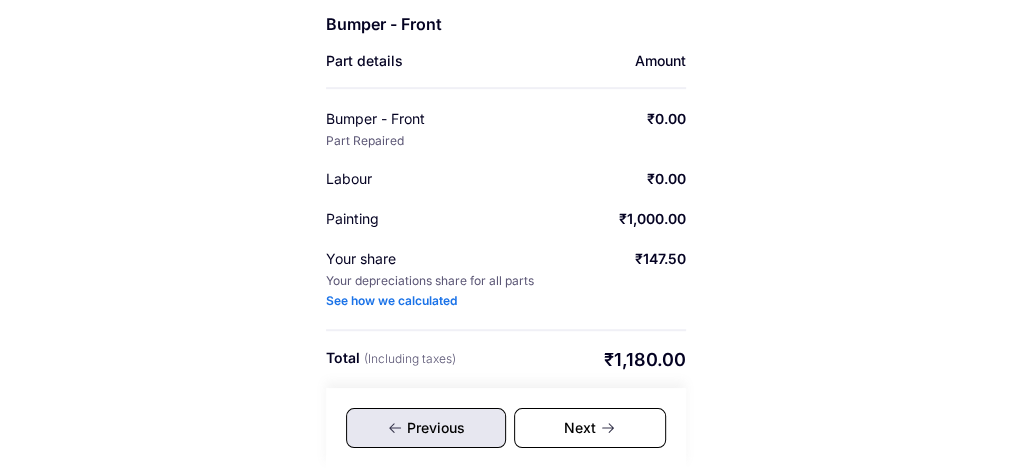 click on "Previous" at bounding box center [426, 428] 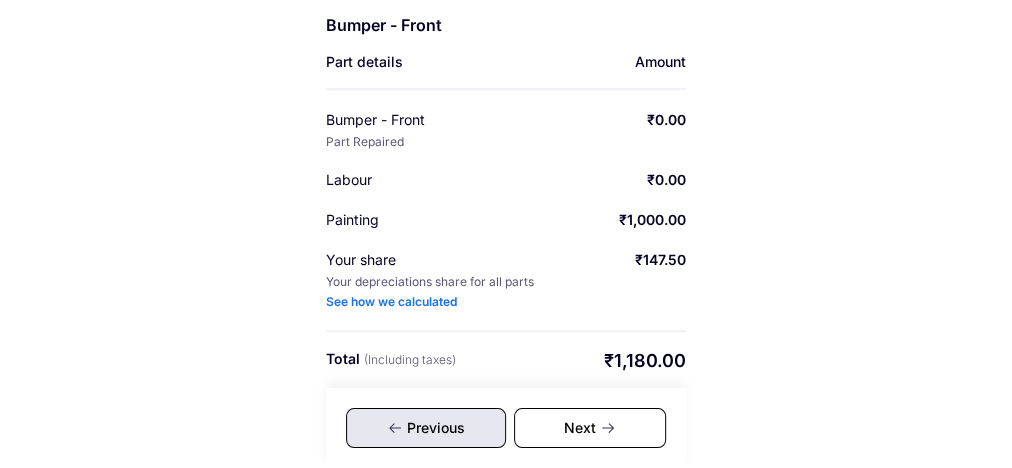scroll, scrollTop: 485, scrollLeft: 0, axis: vertical 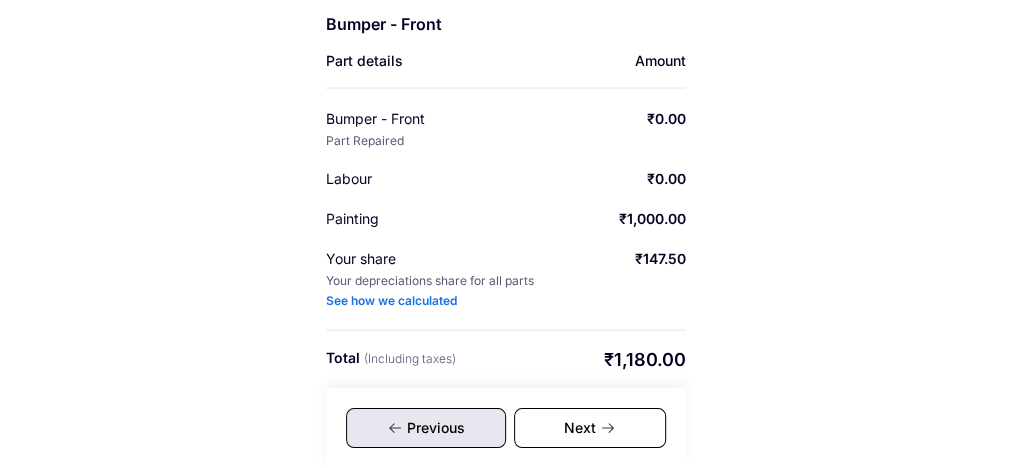 click on "Previous" at bounding box center [426, 428] 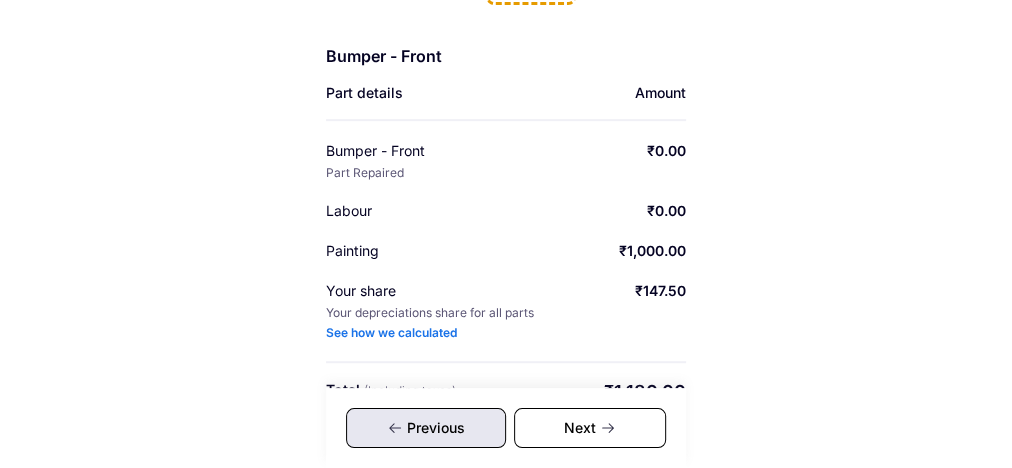 scroll, scrollTop: 485, scrollLeft: 0, axis: vertical 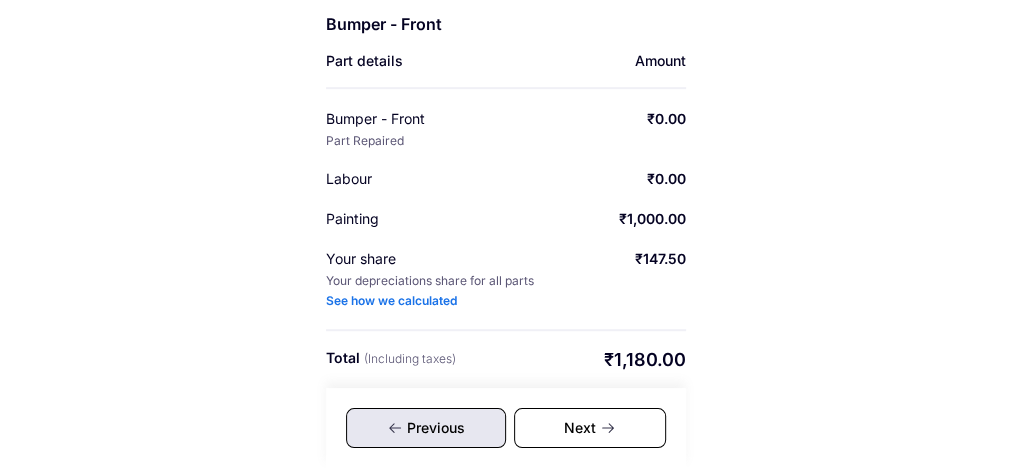 click on "Next" at bounding box center (590, 428) 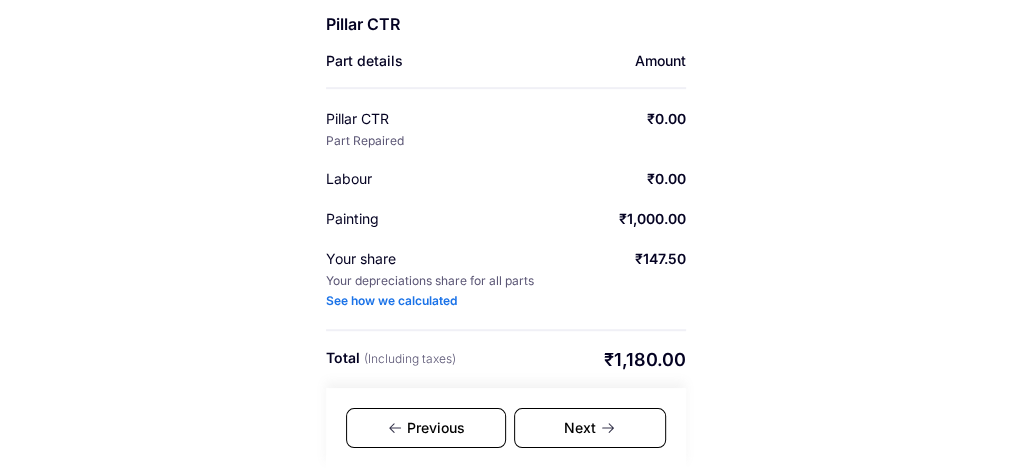 click on "Next" at bounding box center (590, 428) 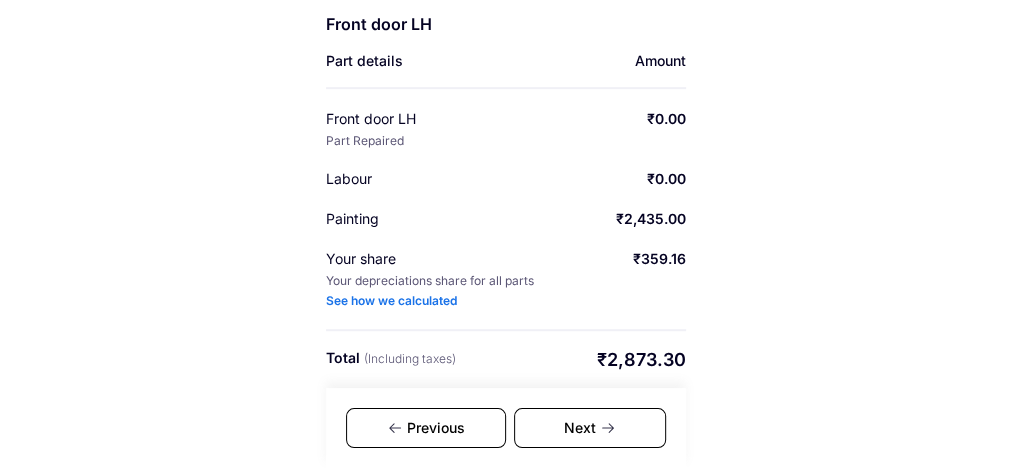 click on "Next" at bounding box center (590, 428) 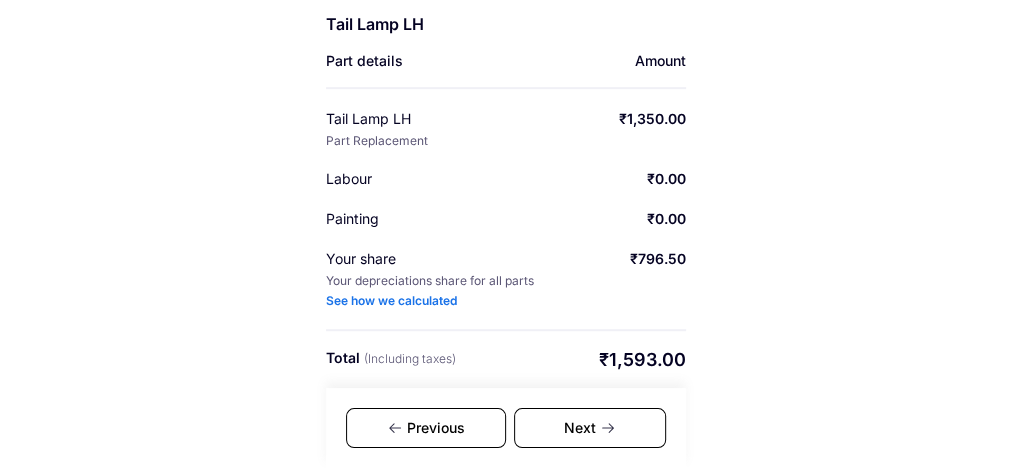 click on "Next" at bounding box center [590, 428] 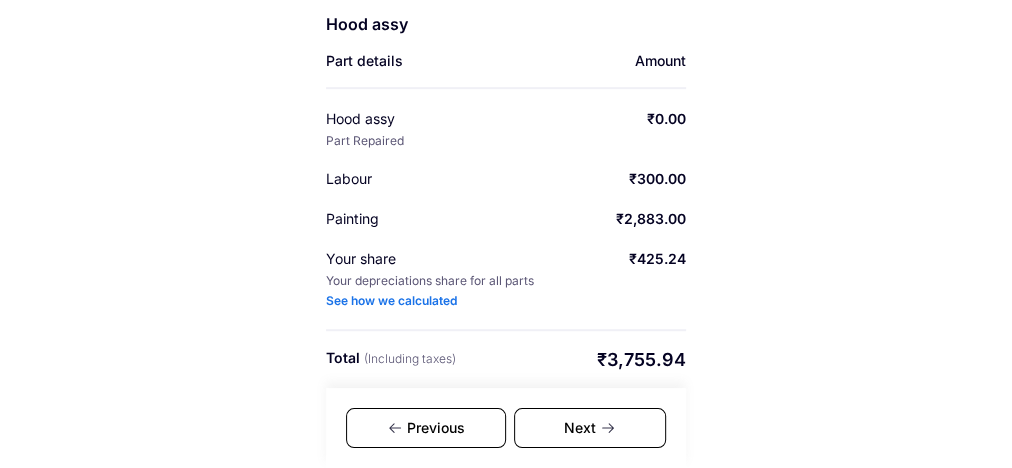 click on "Next" at bounding box center [590, 428] 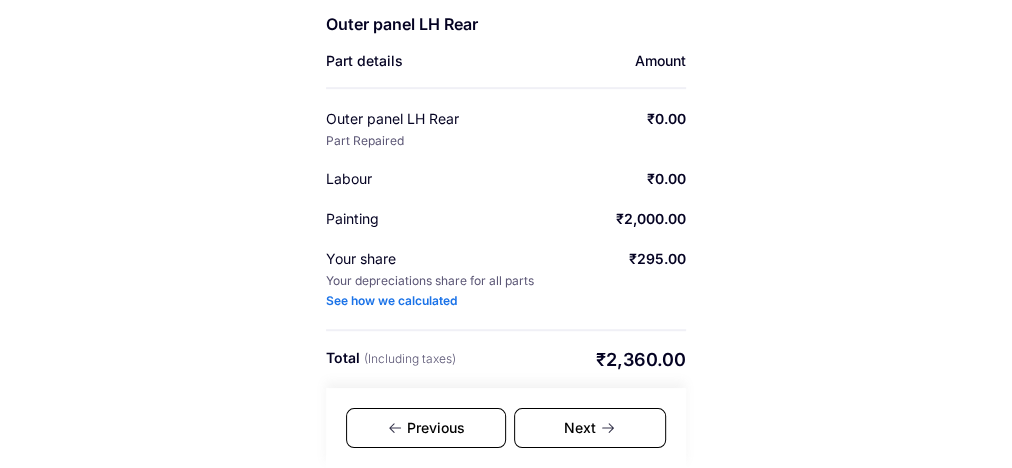 click on "Next" at bounding box center (590, 428) 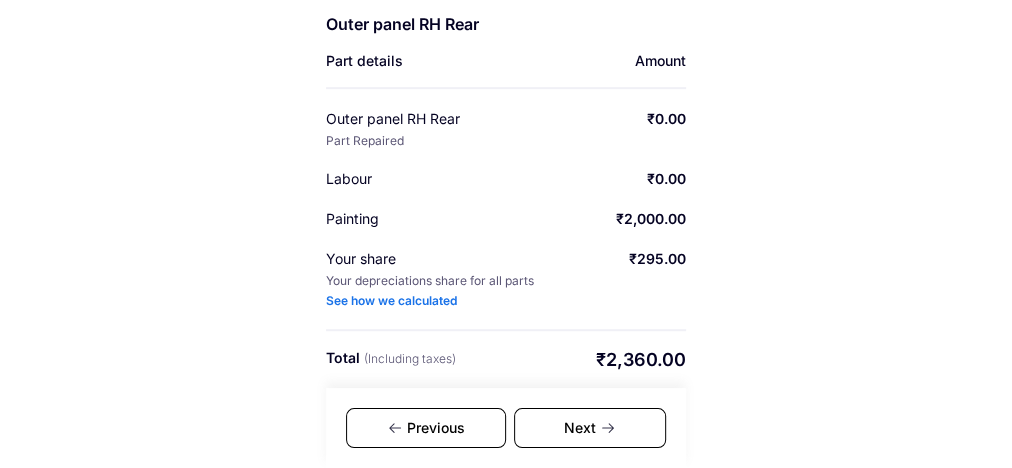 click on "Next" at bounding box center (590, 428) 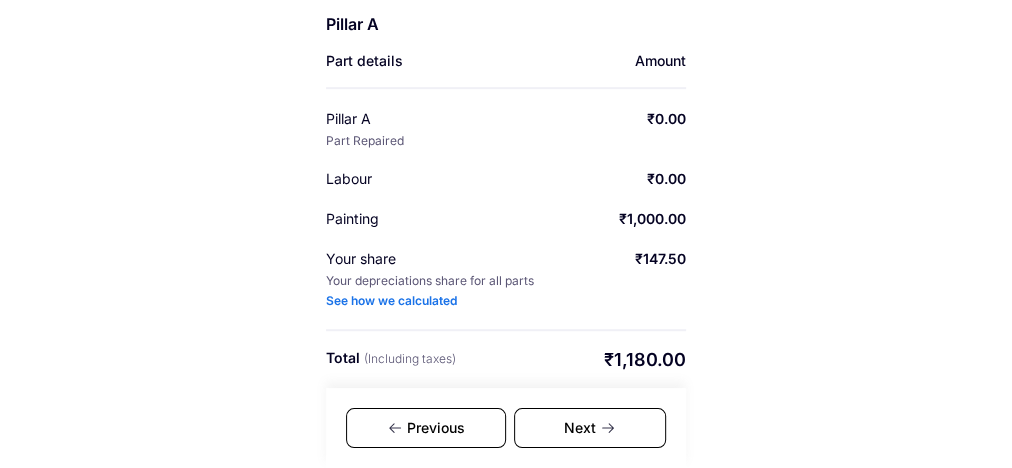 click on "Next" at bounding box center (590, 428) 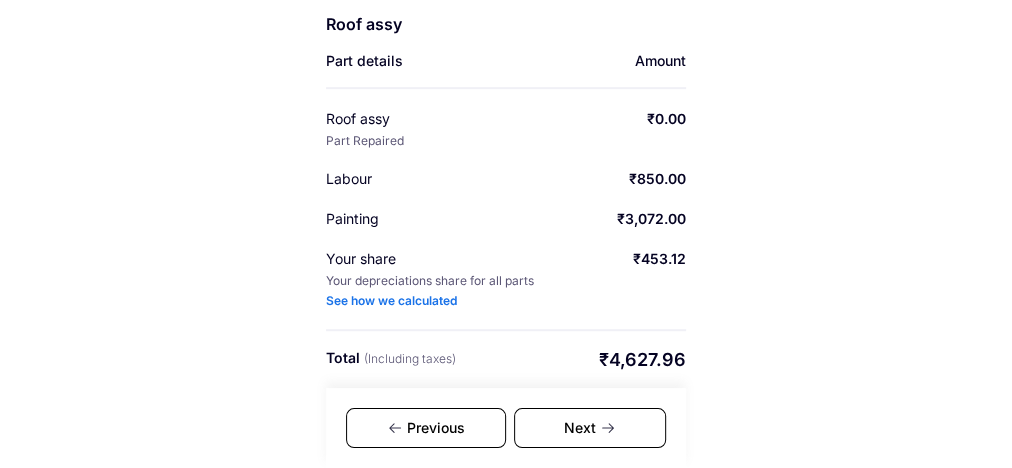 click 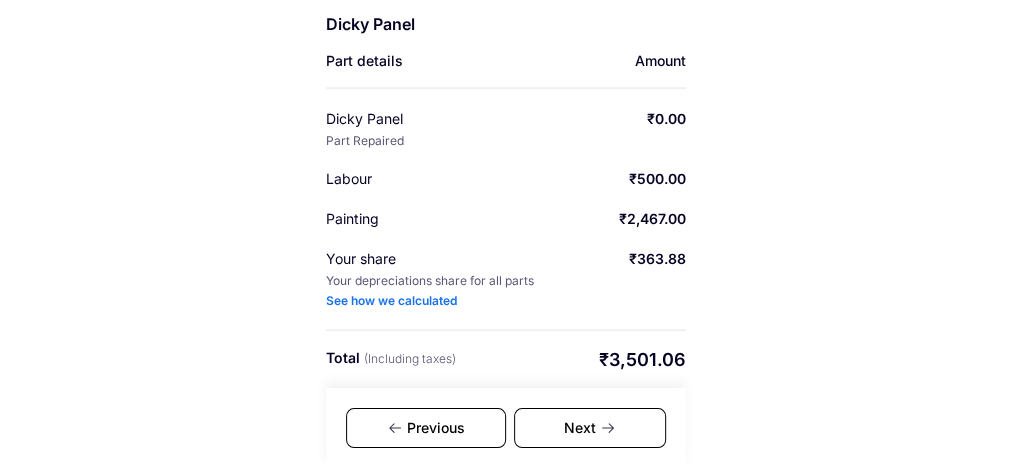 click 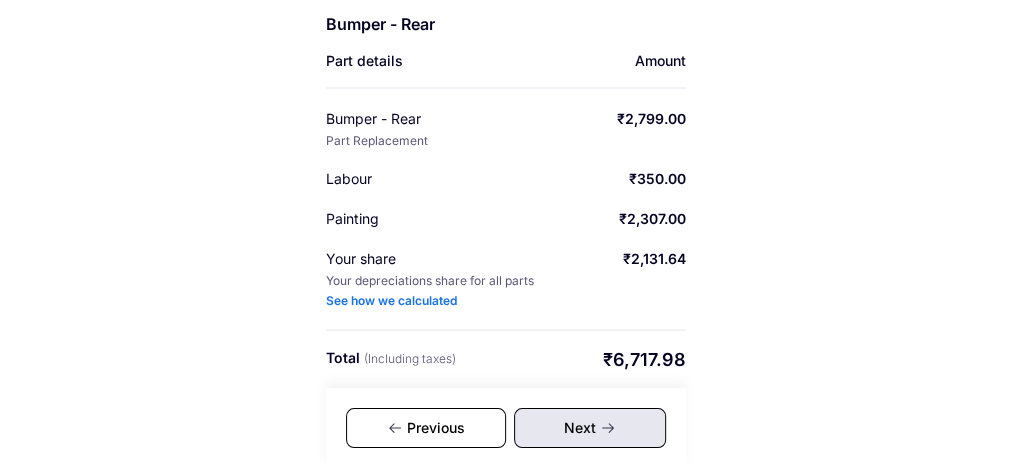 click on "Next" at bounding box center (590, 428) 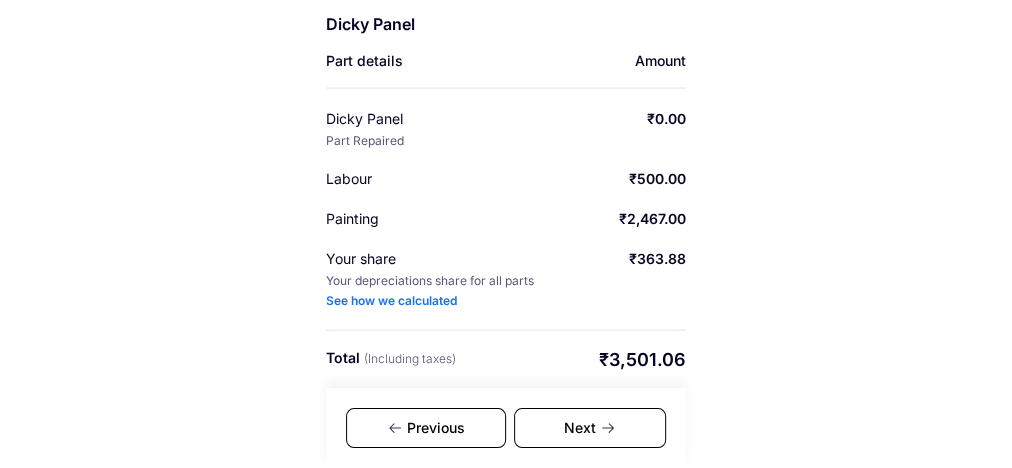 click on "Previous" at bounding box center (426, 428) 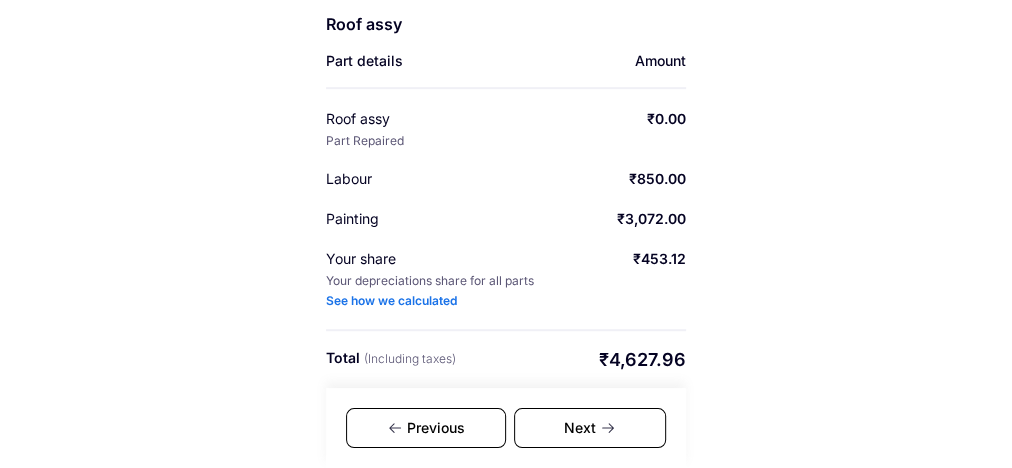 click on "Previous" at bounding box center (426, 428) 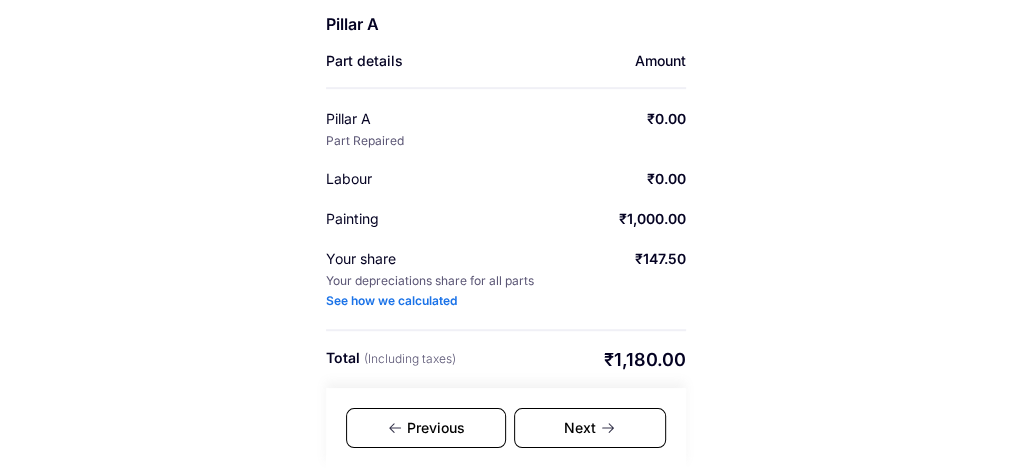 click on "Previous" at bounding box center [426, 428] 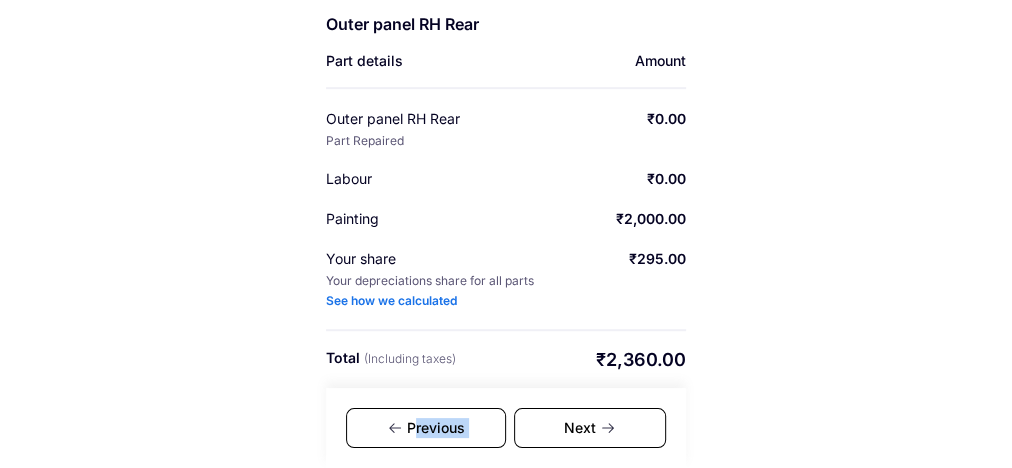 click on "Previous" at bounding box center (426, 428) 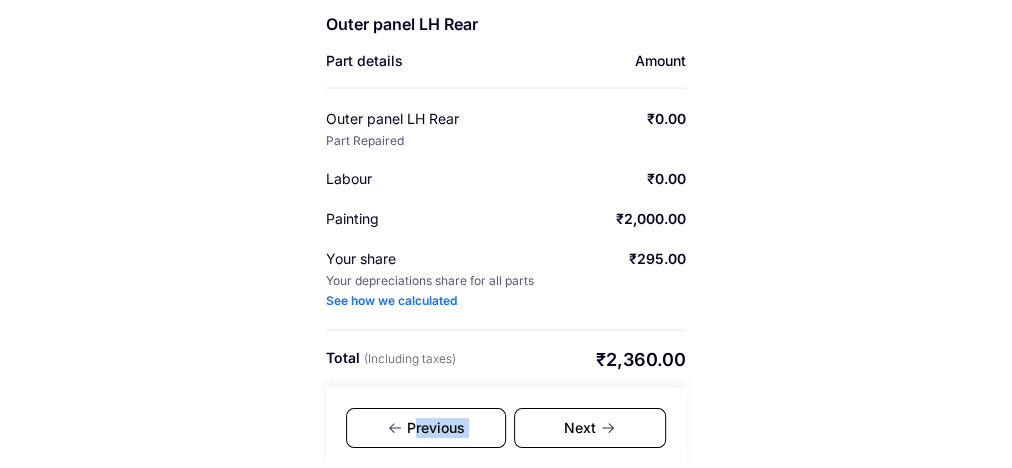 click on "Previous" at bounding box center [426, 428] 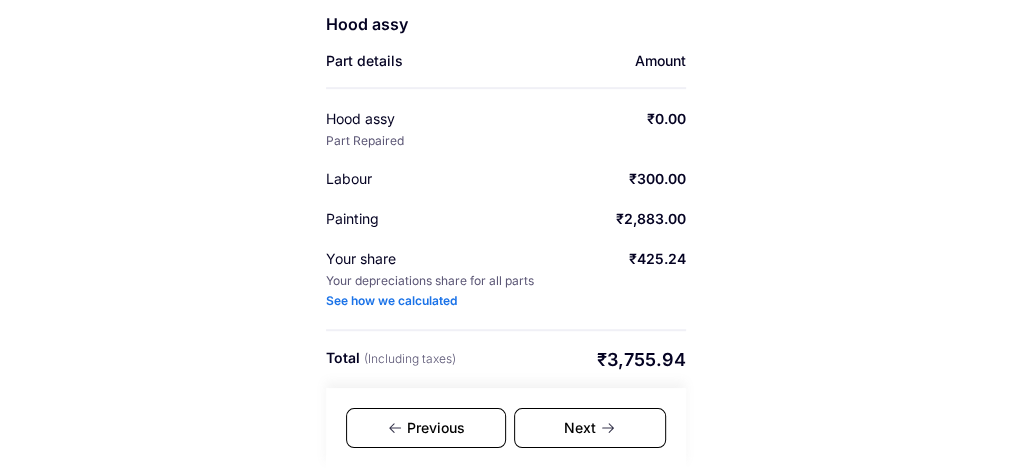click on "Previous" at bounding box center [426, 428] 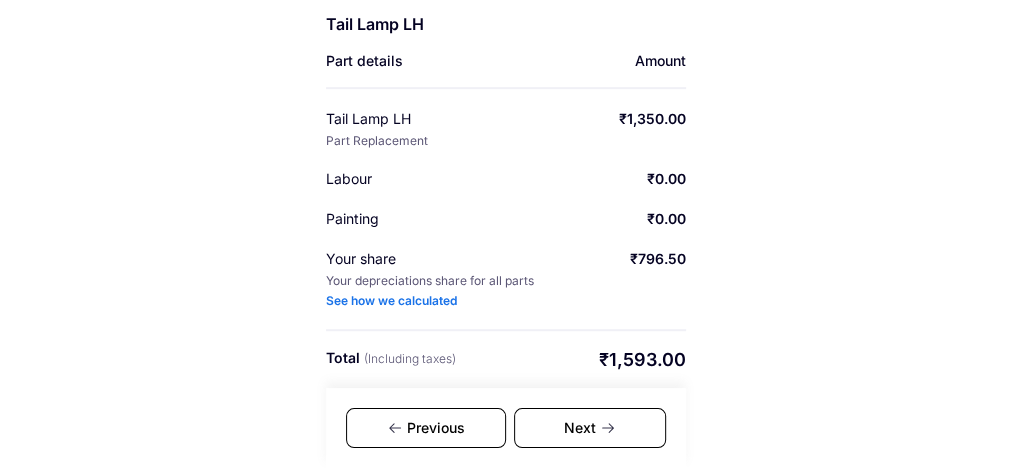 click on "Previous" at bounding box center [426, 428] 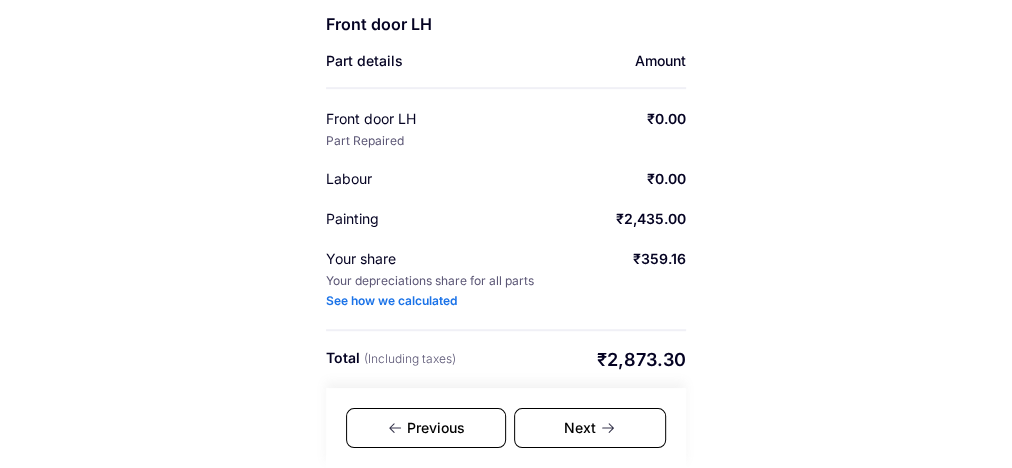 click on "Previous" at bounding box center [426, 428] 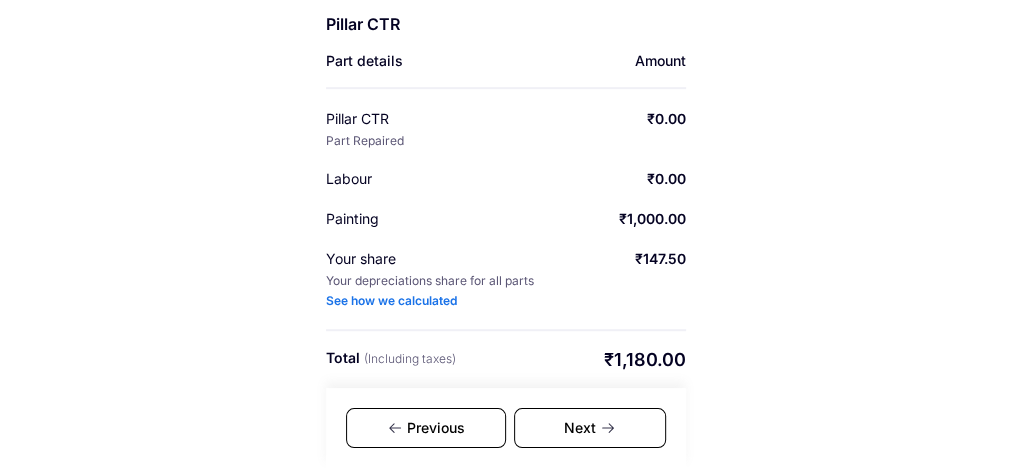 click on "Previous" at bounding box center [426, 428] 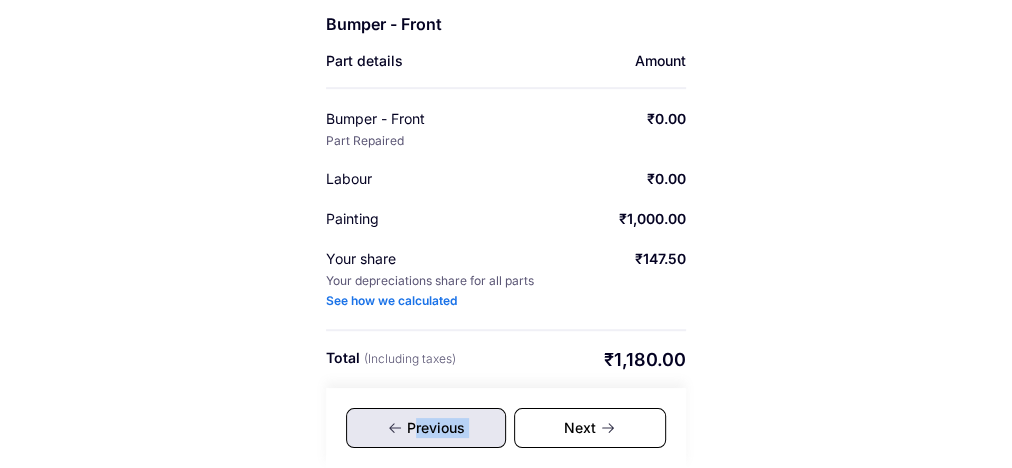 click on "Previous" at bounding box center (426, 428) 